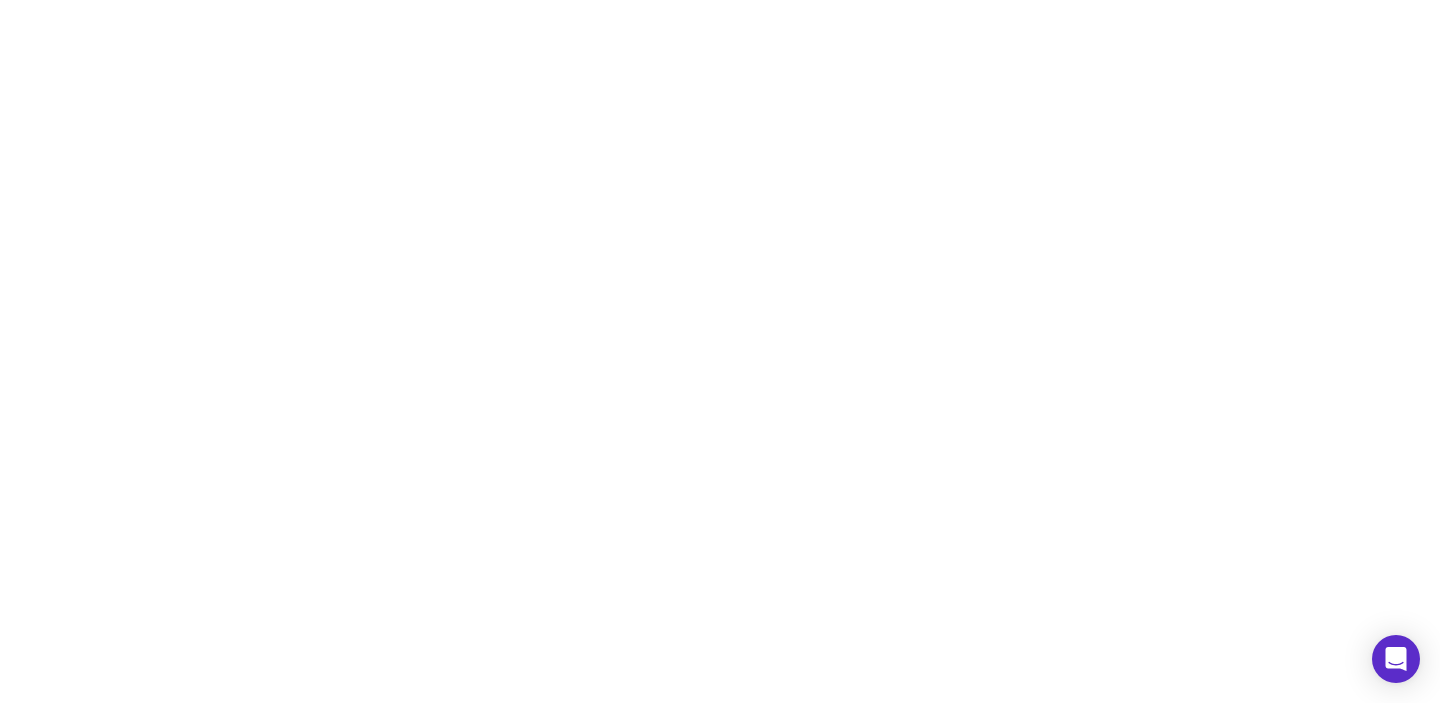 scroll, scrollTop: 0, scrollLeft: 0, axis: both 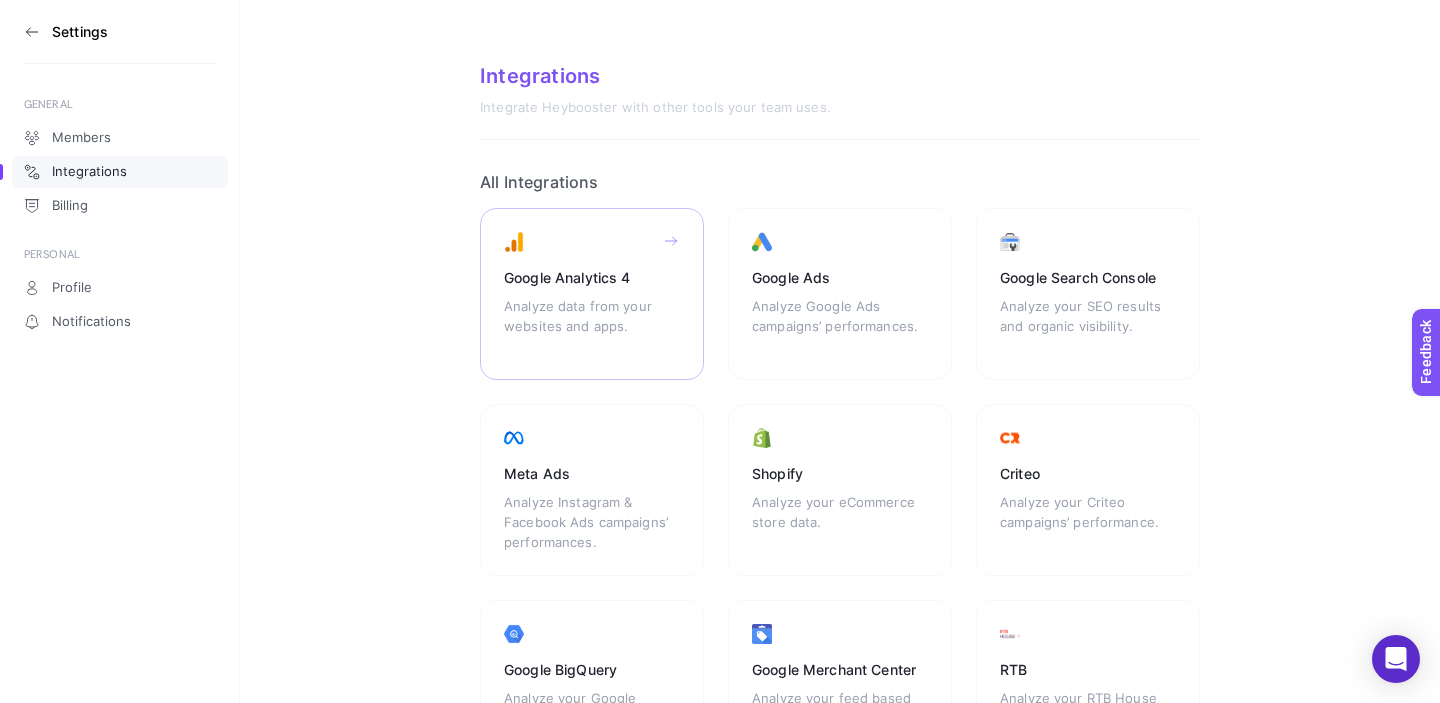 click on "Google Analytics 4 Analyze data from your websites and apps." 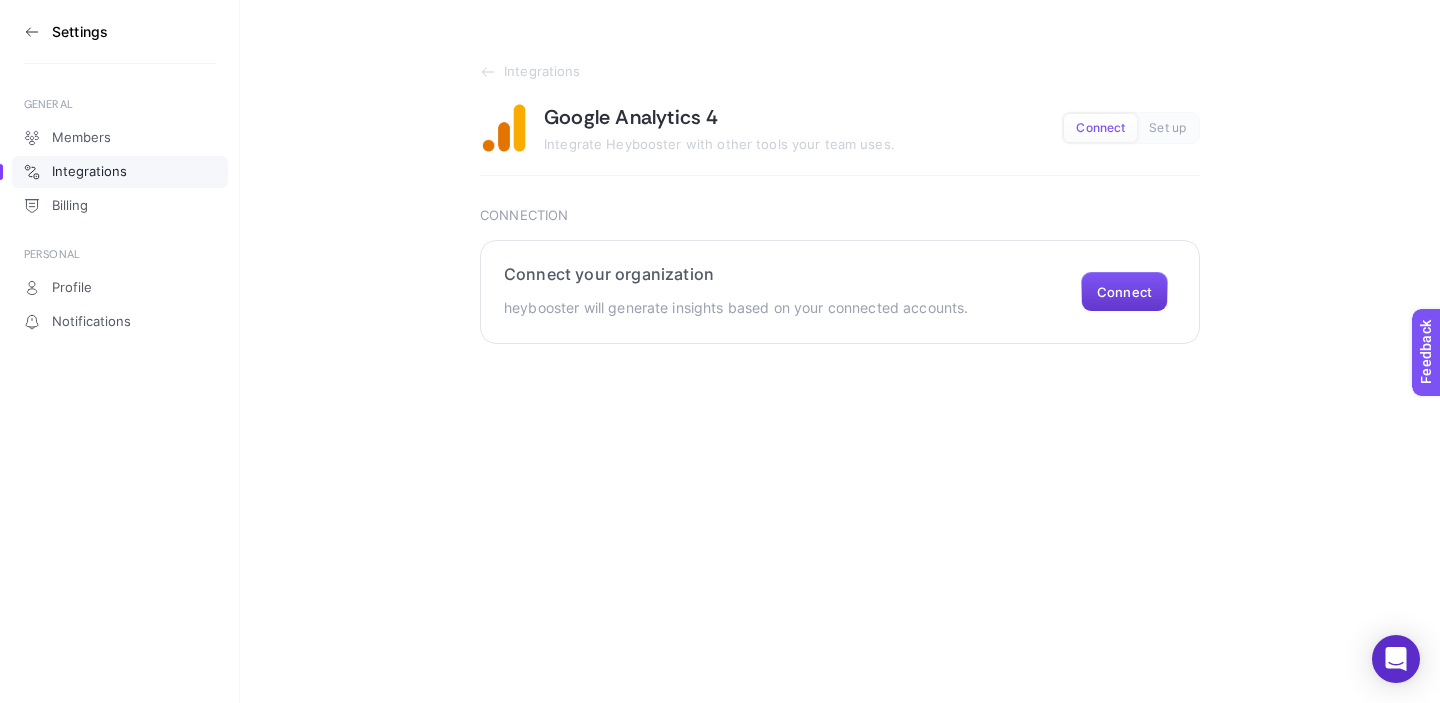 click on "Connect" at bounding box center (1124, 292) 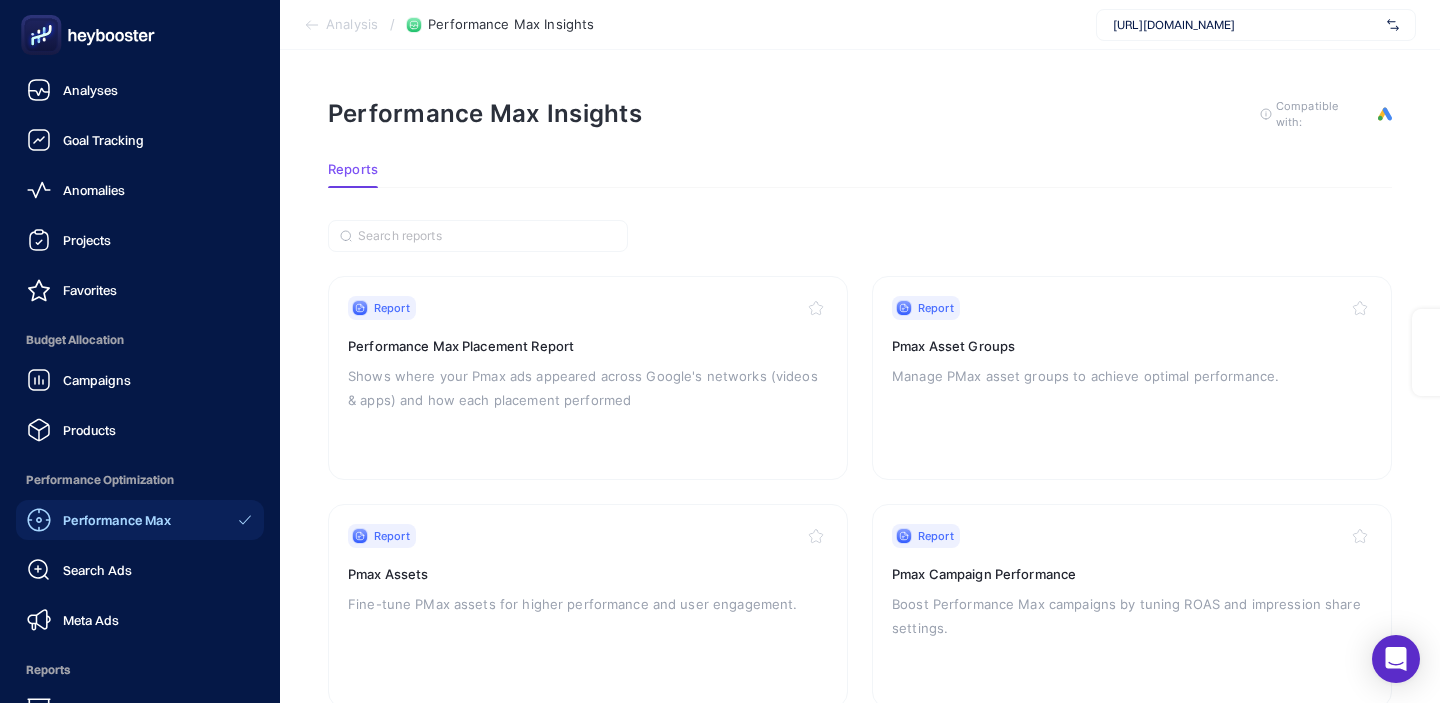 scroll, scrollTop: 0, scrollLeft: 0, axis: both 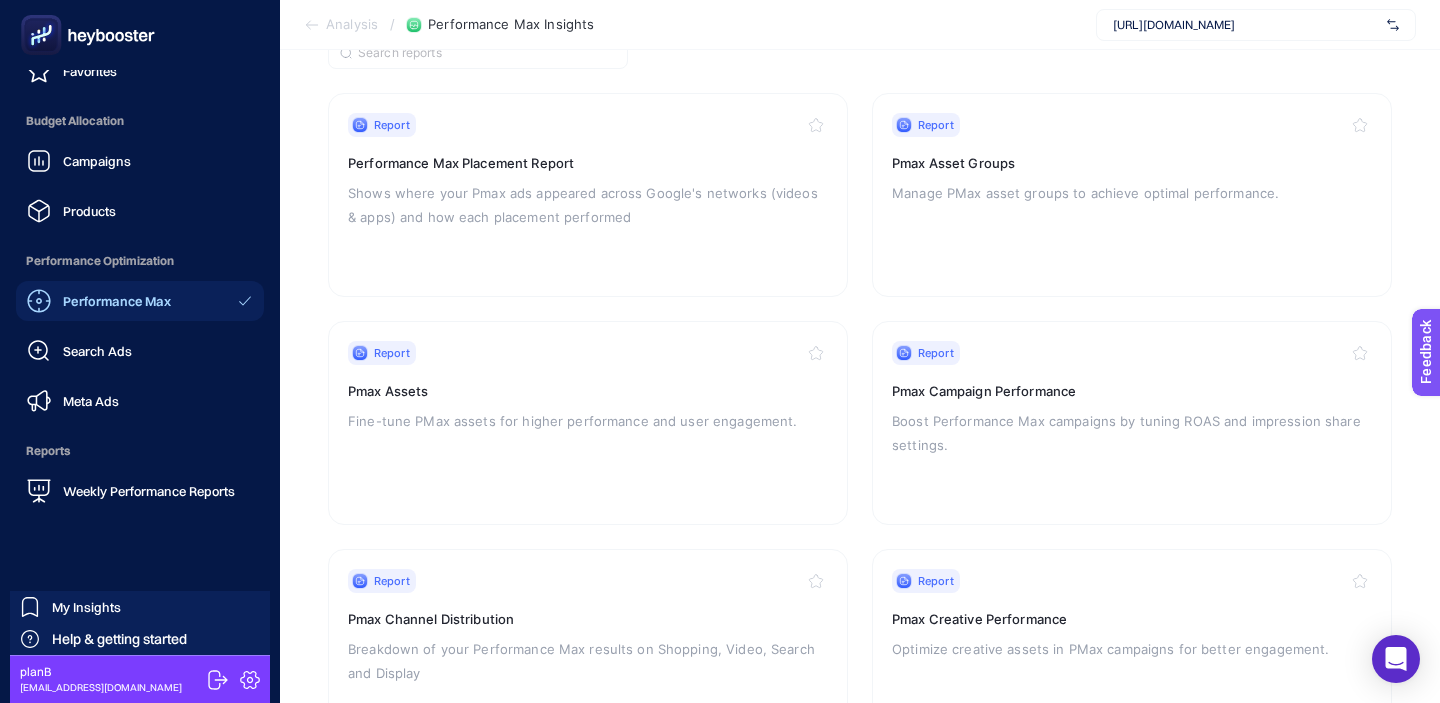 click 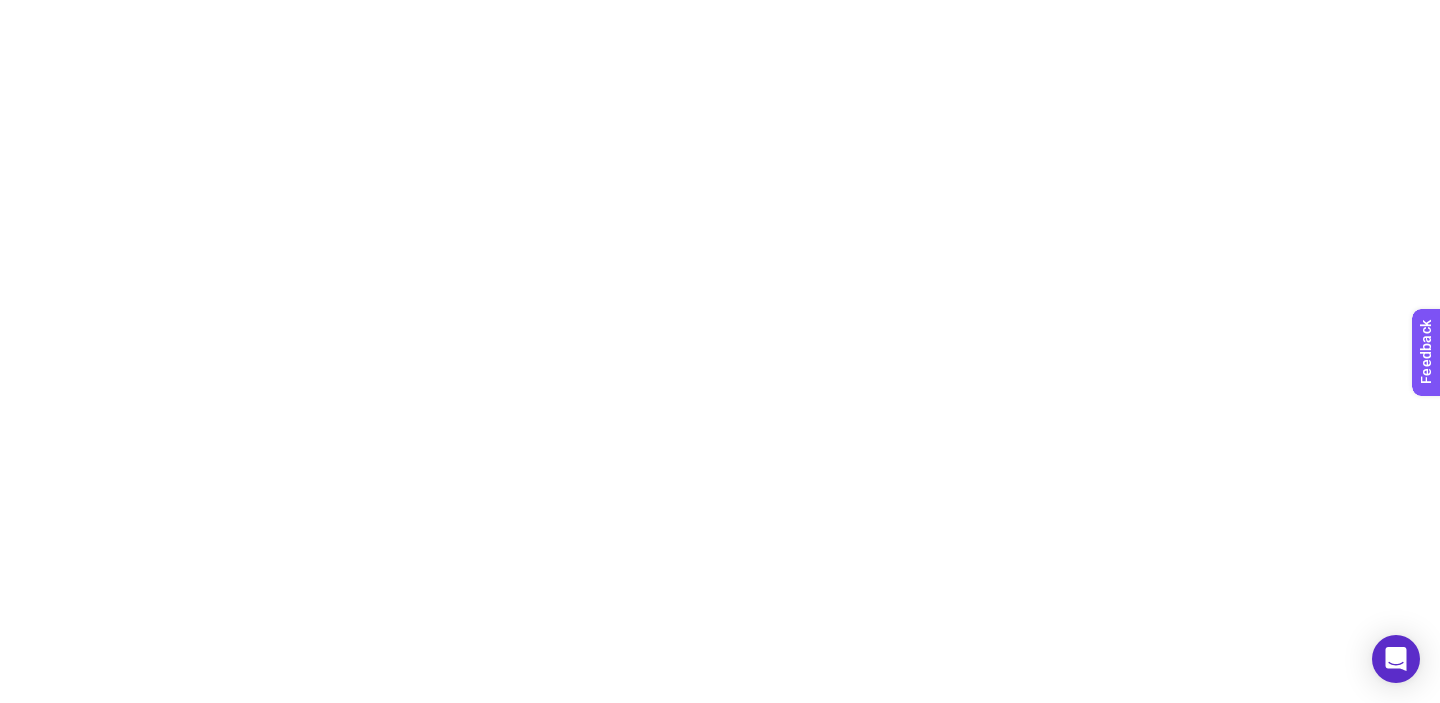 scroll, scrollTop: 0, scrollLeft: 0, axis: both 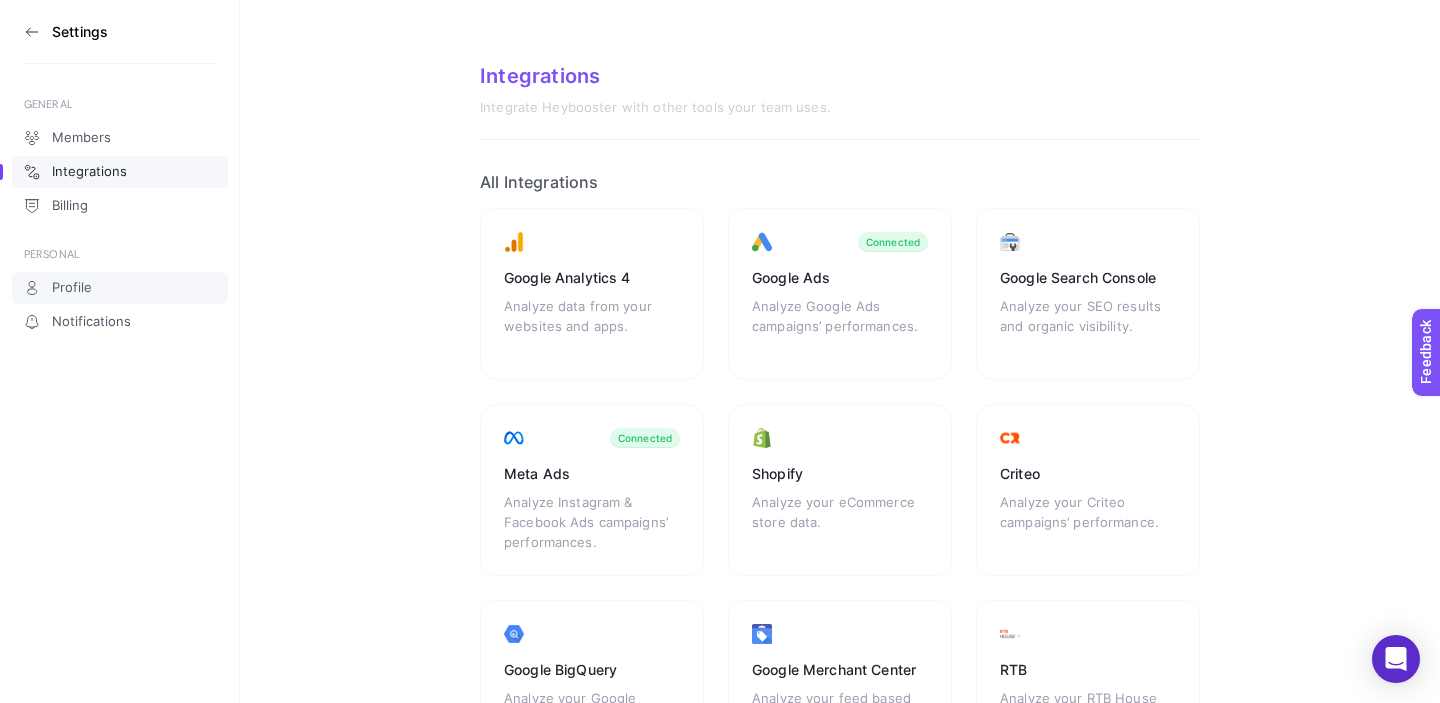 click on "Profile" at bounding box center (72, 288) 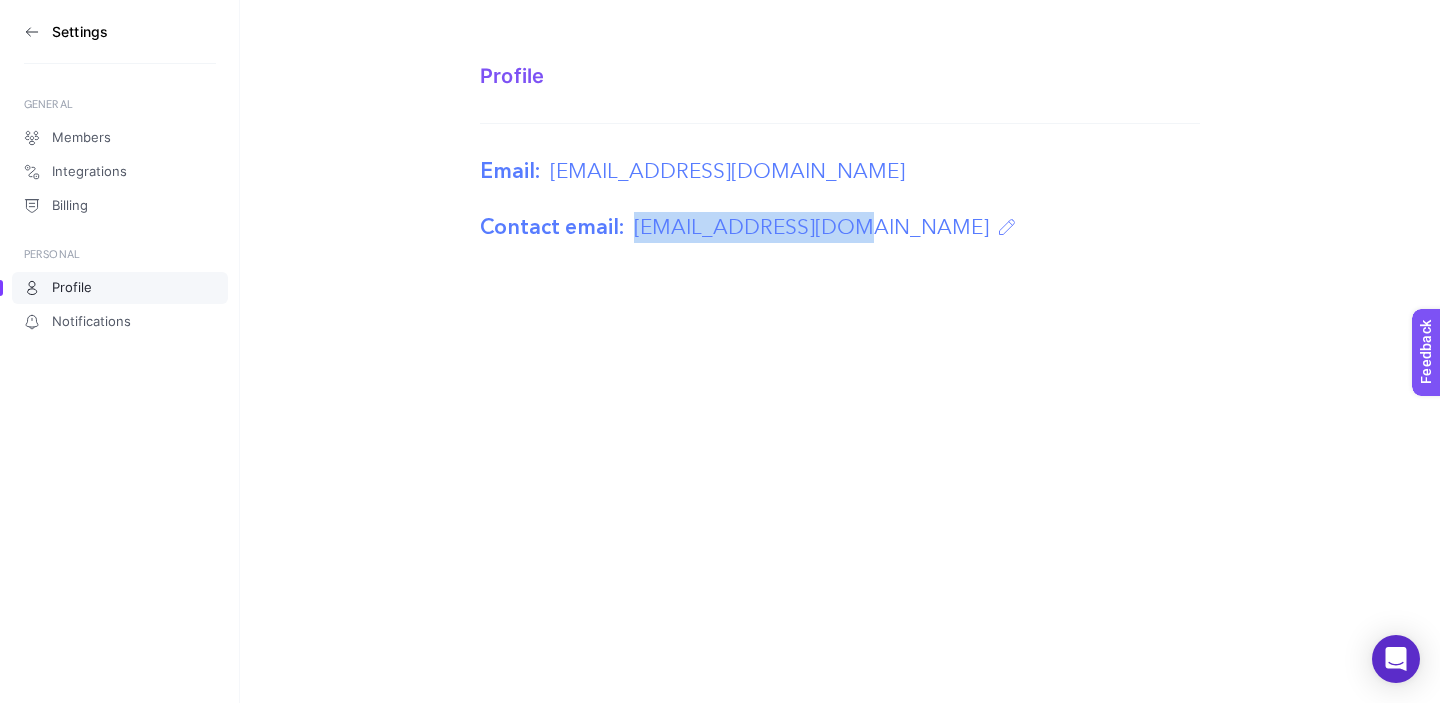 drag, startPoint x: 630, startPoint y: 226, endPoint x: 844, endPoint y: 226, distance: 214 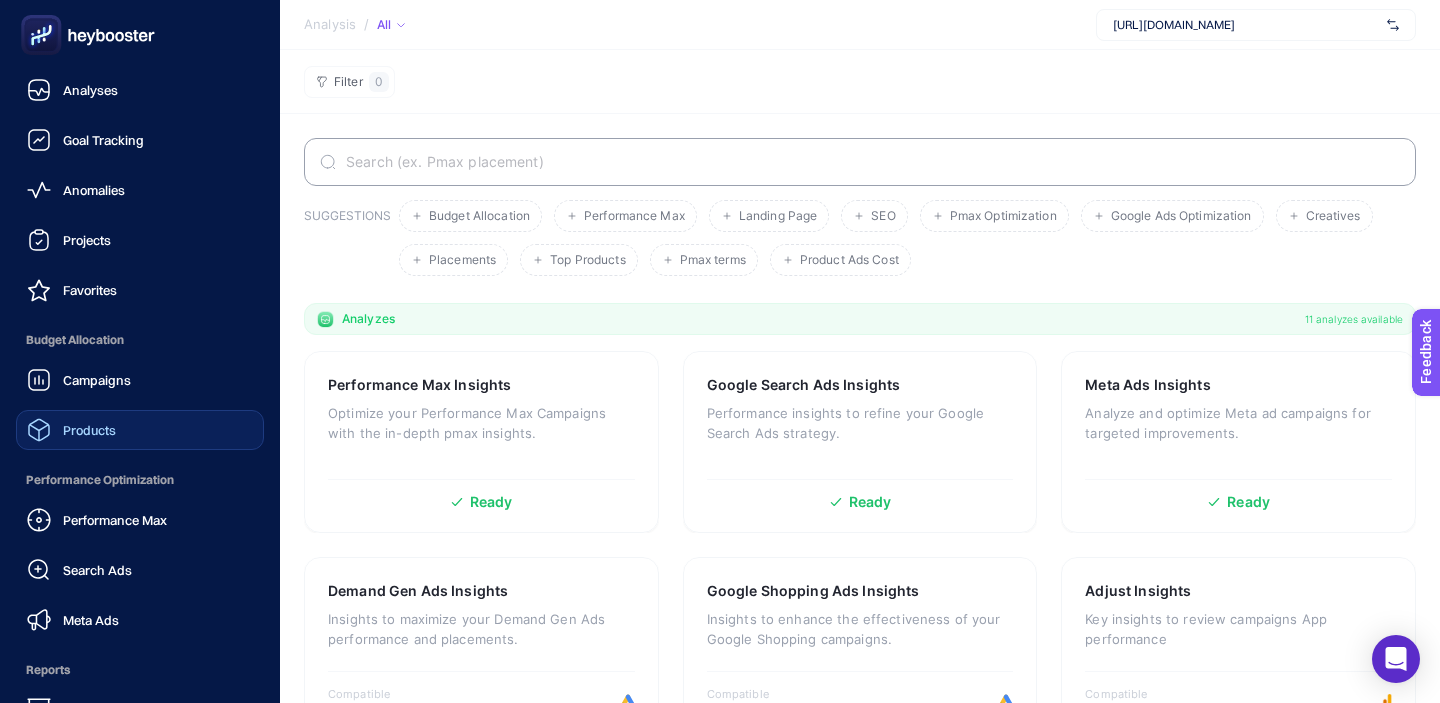 scroll, scrollTop: 219, scrollLeft: 0, axis: vertical 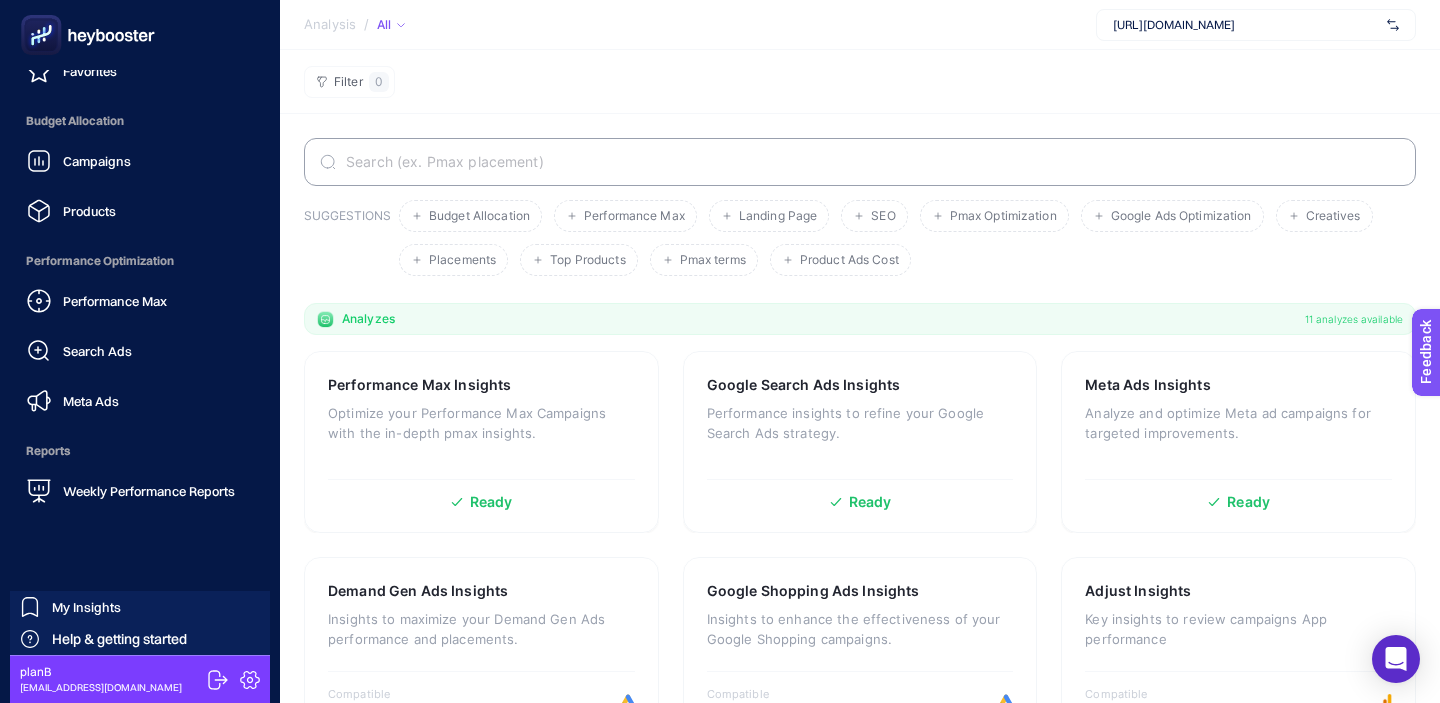 click 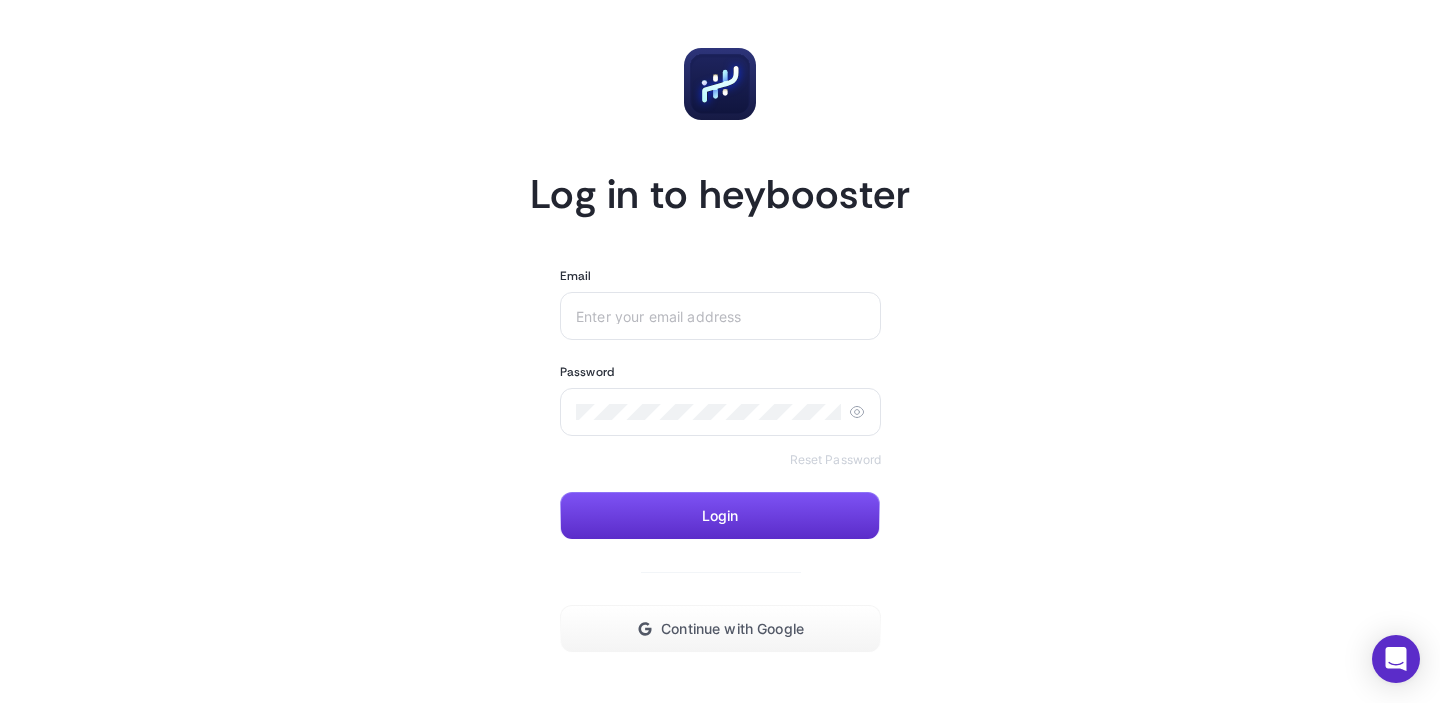 scroll, scrollTop: 0, scrollLeft: 0, axis: both 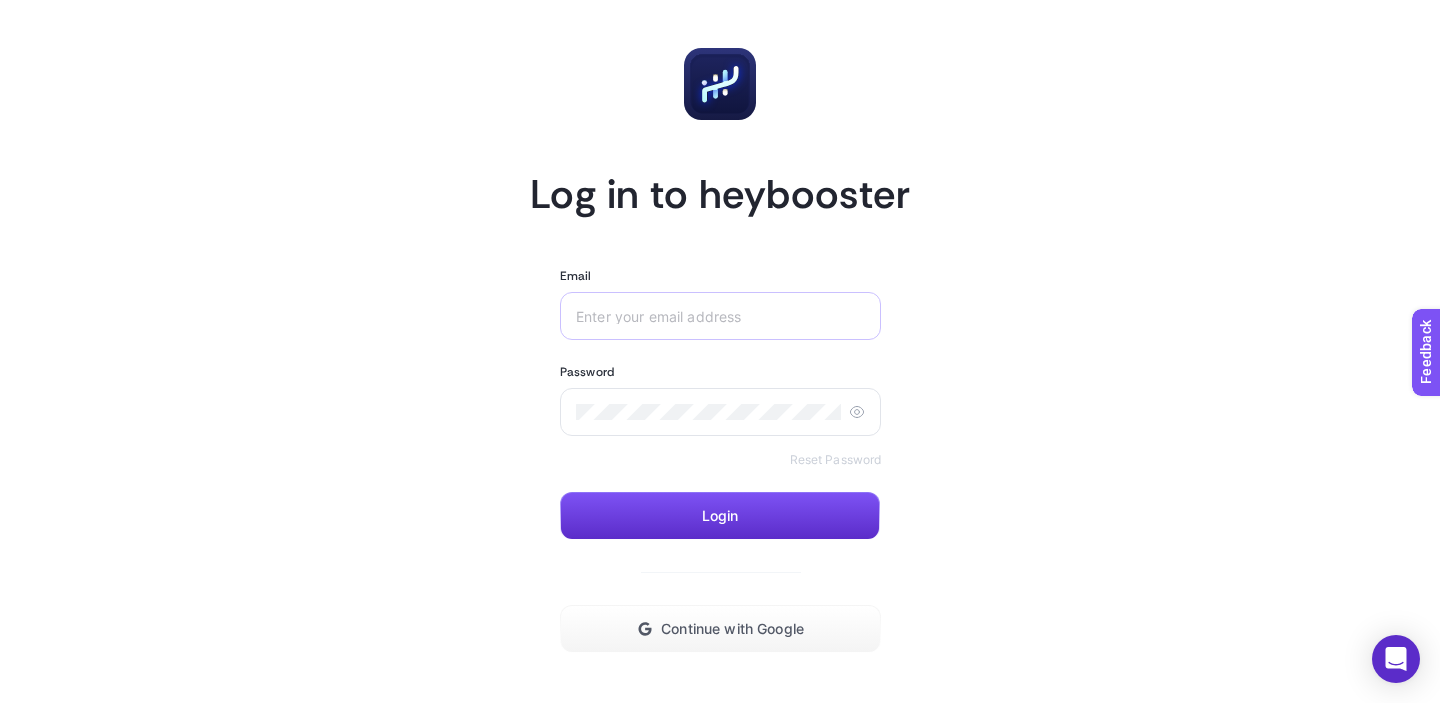 click at bounding box center [720, 316] 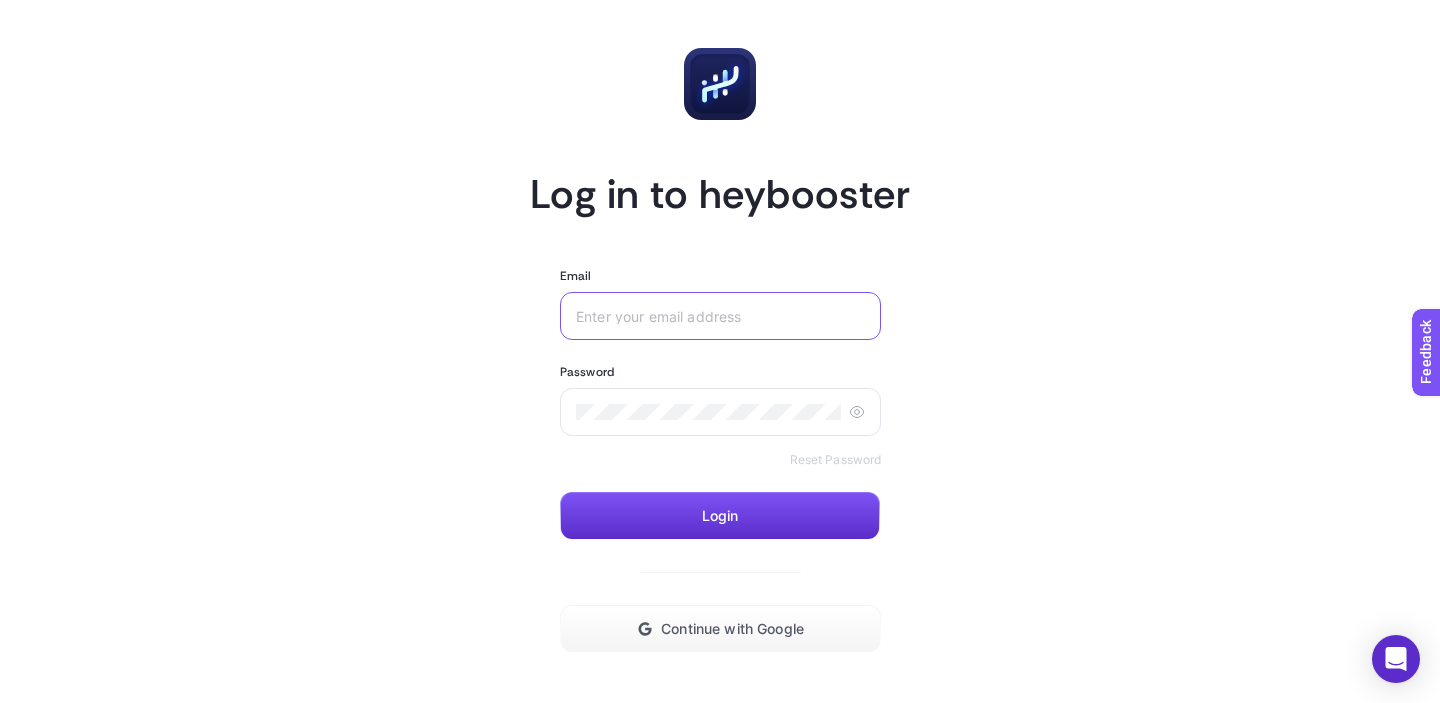 click on "Email" at bounding box center (720, 316) 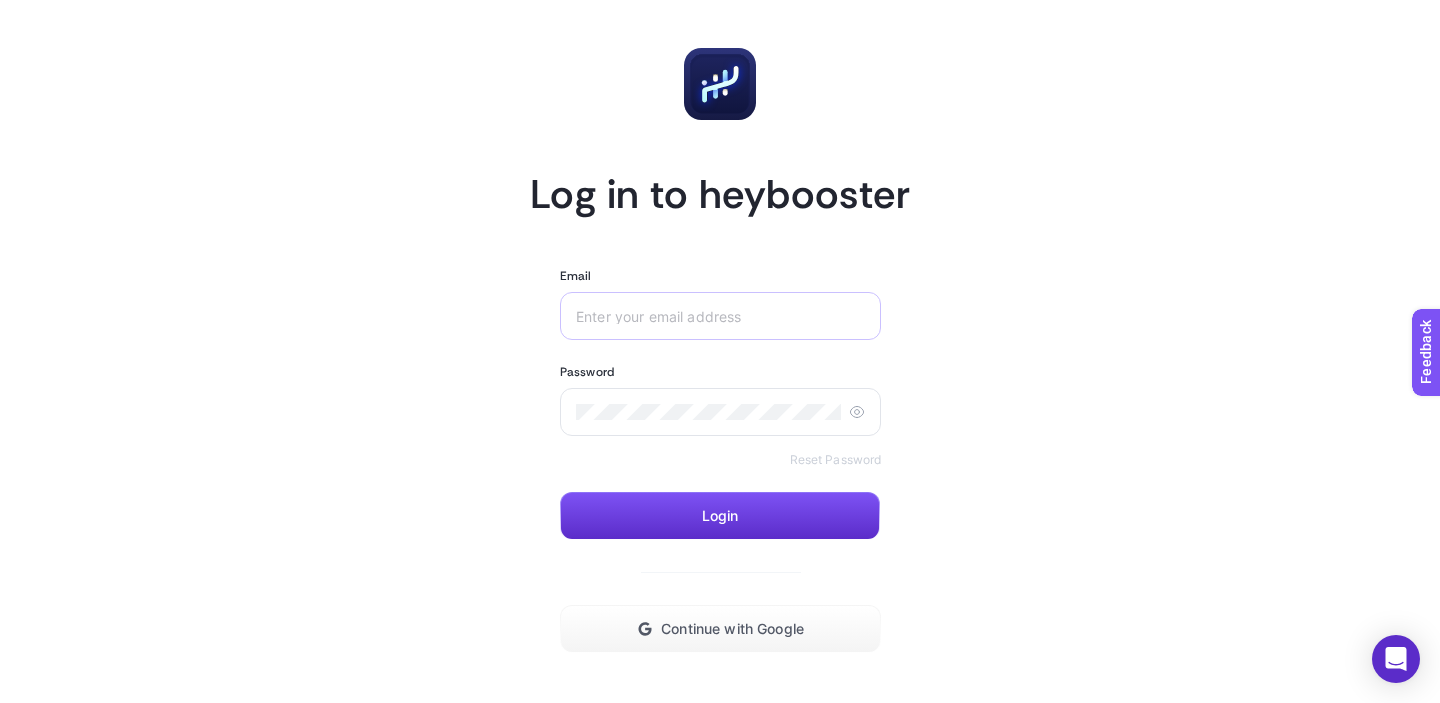click at bounding box center (720, 316) 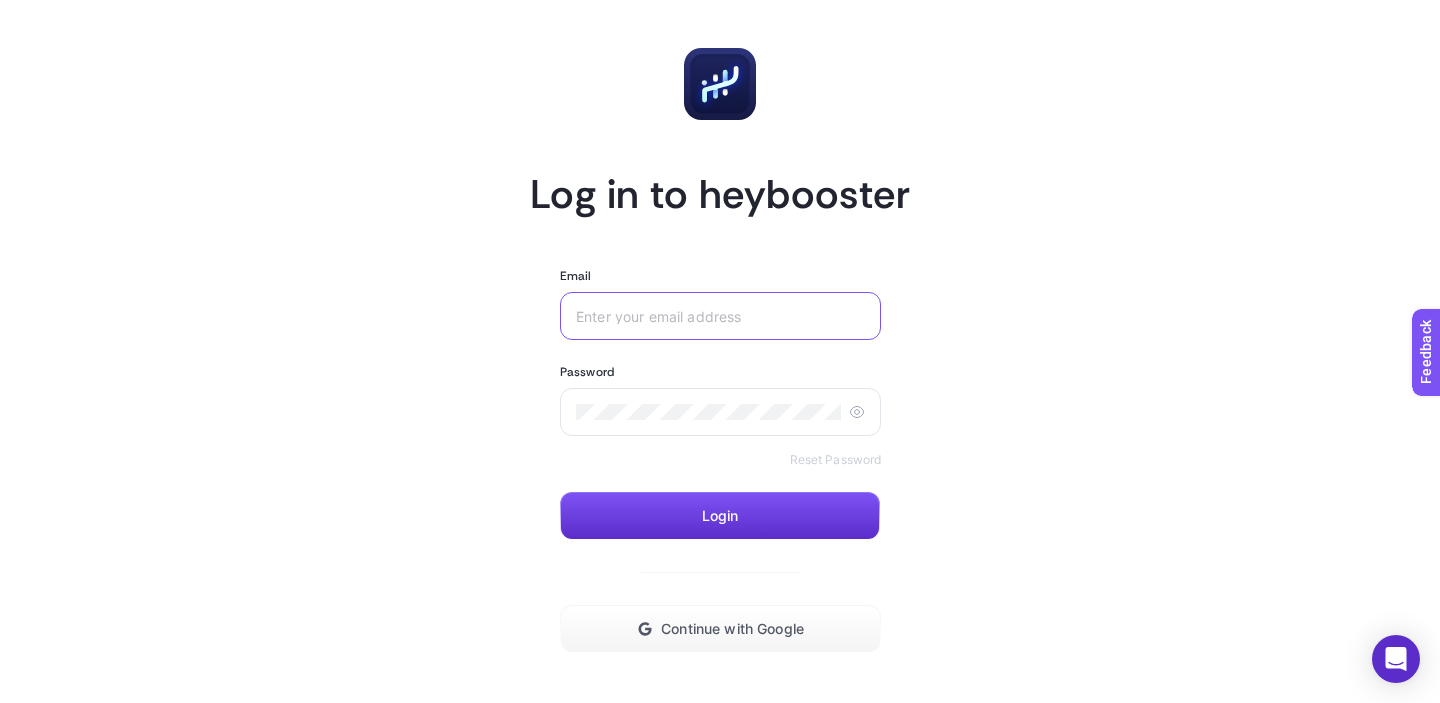 paste on "ilacopsum@gmail.com" 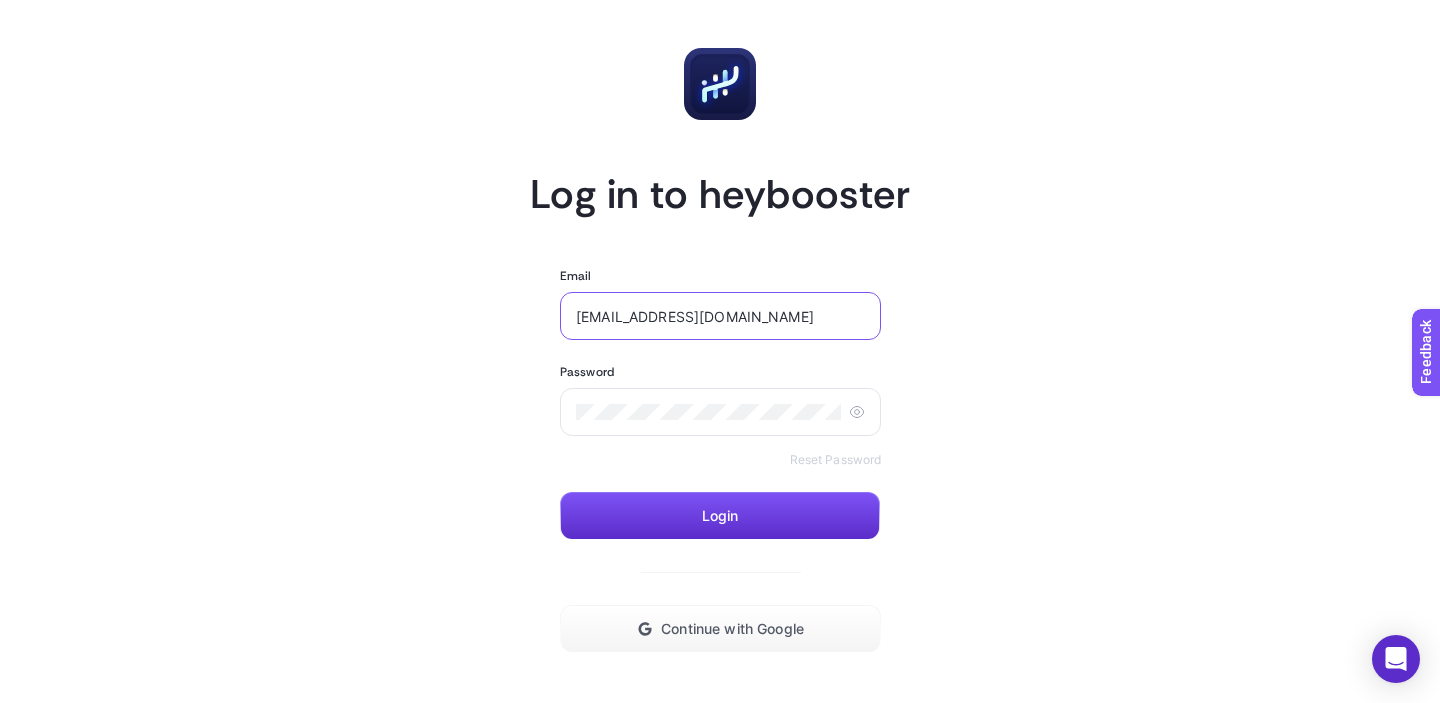 type on "ilacopsum@gmail.com" 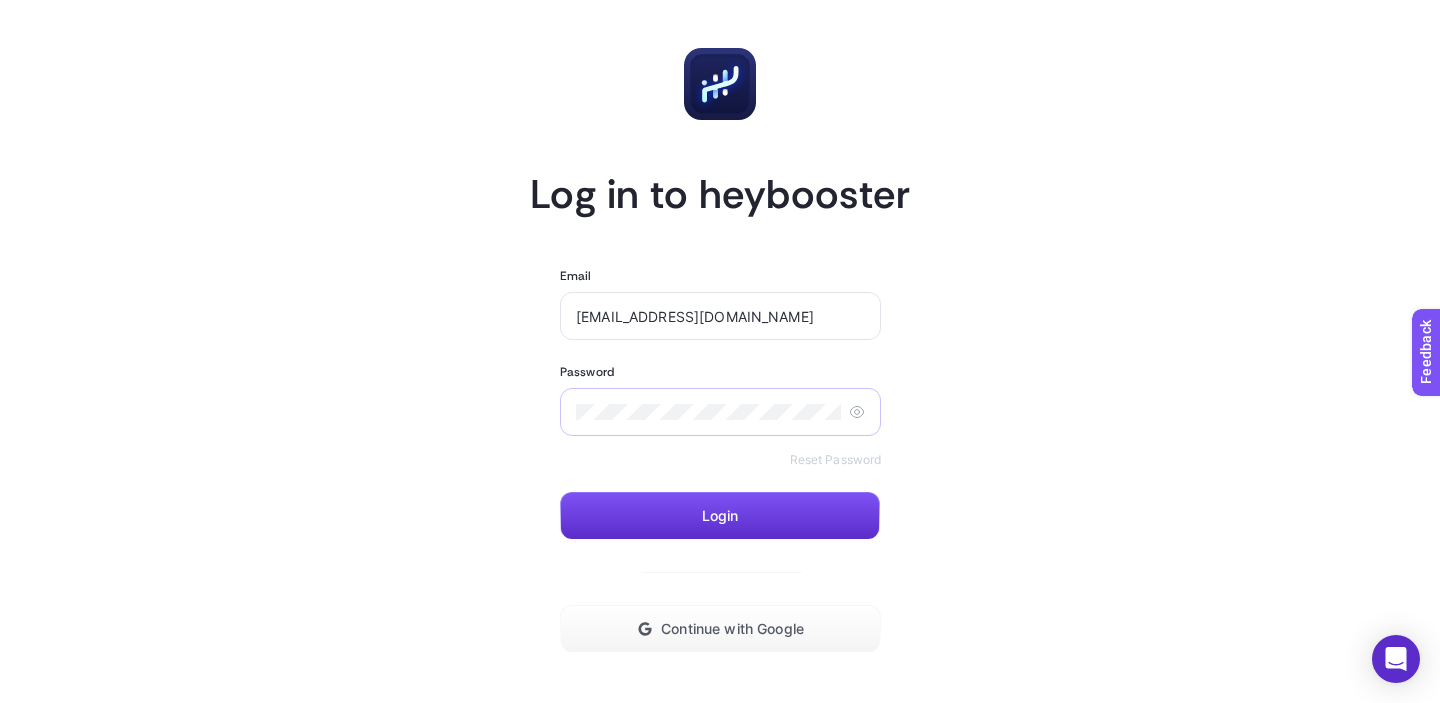 click at bounding box center (720, 412) 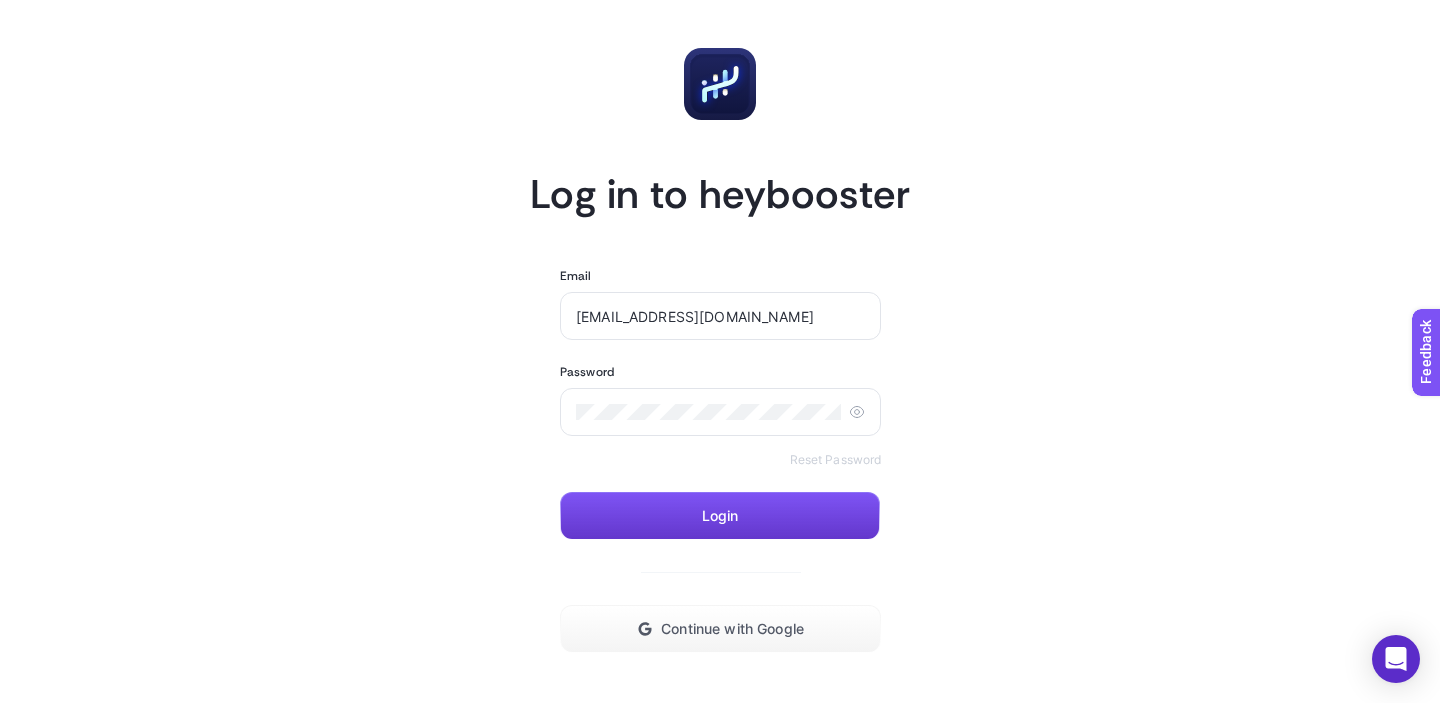 click on "Login" at bounding box center [720, 516] 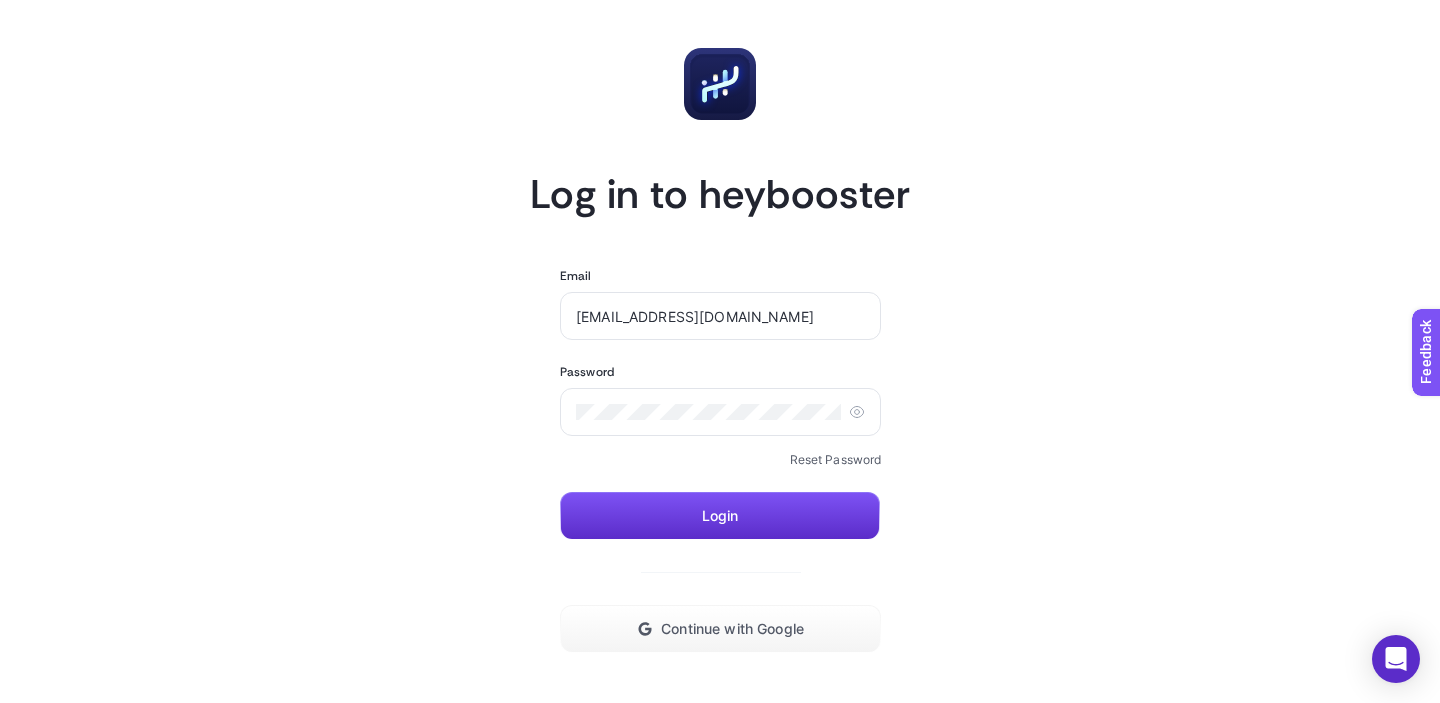 click on "Reset Password" at bounding box center [836, 460] 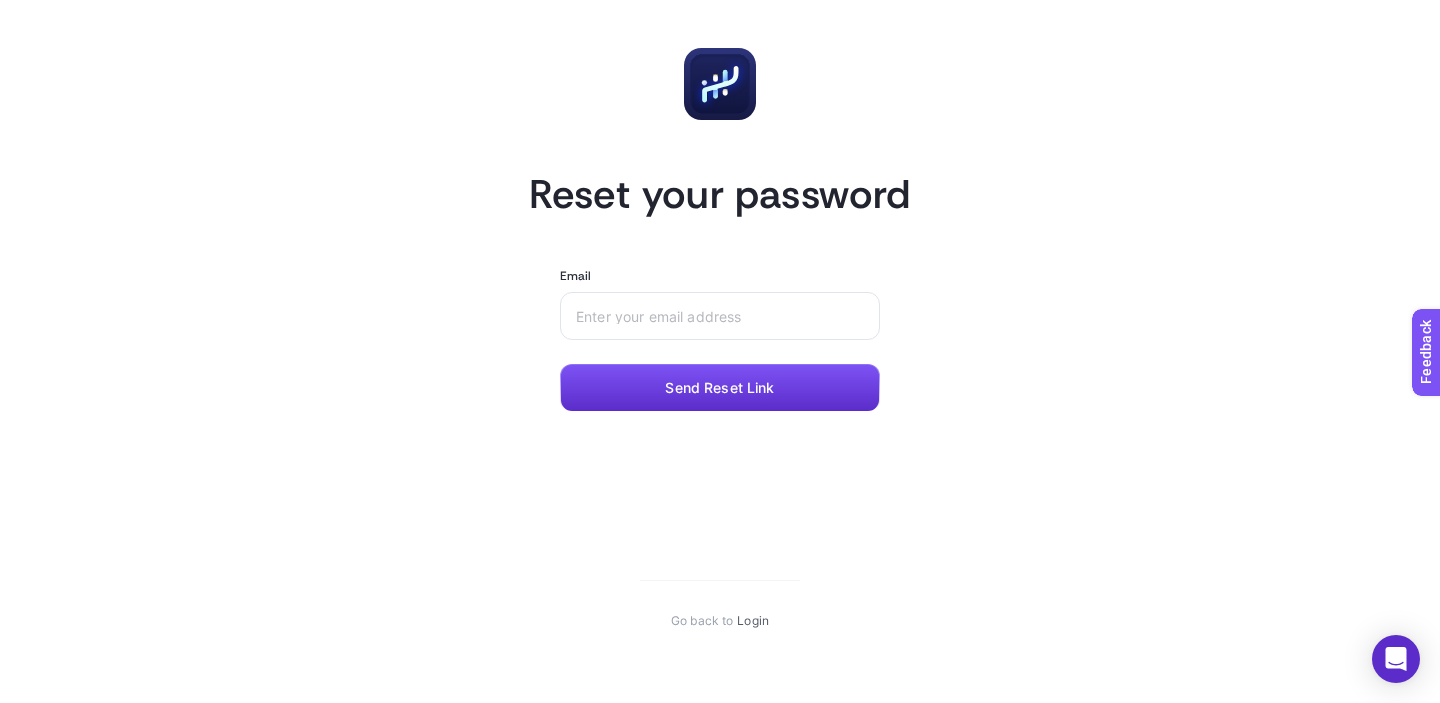 click on "Reset your password  Email  Send Reset Link Go back to  Login" 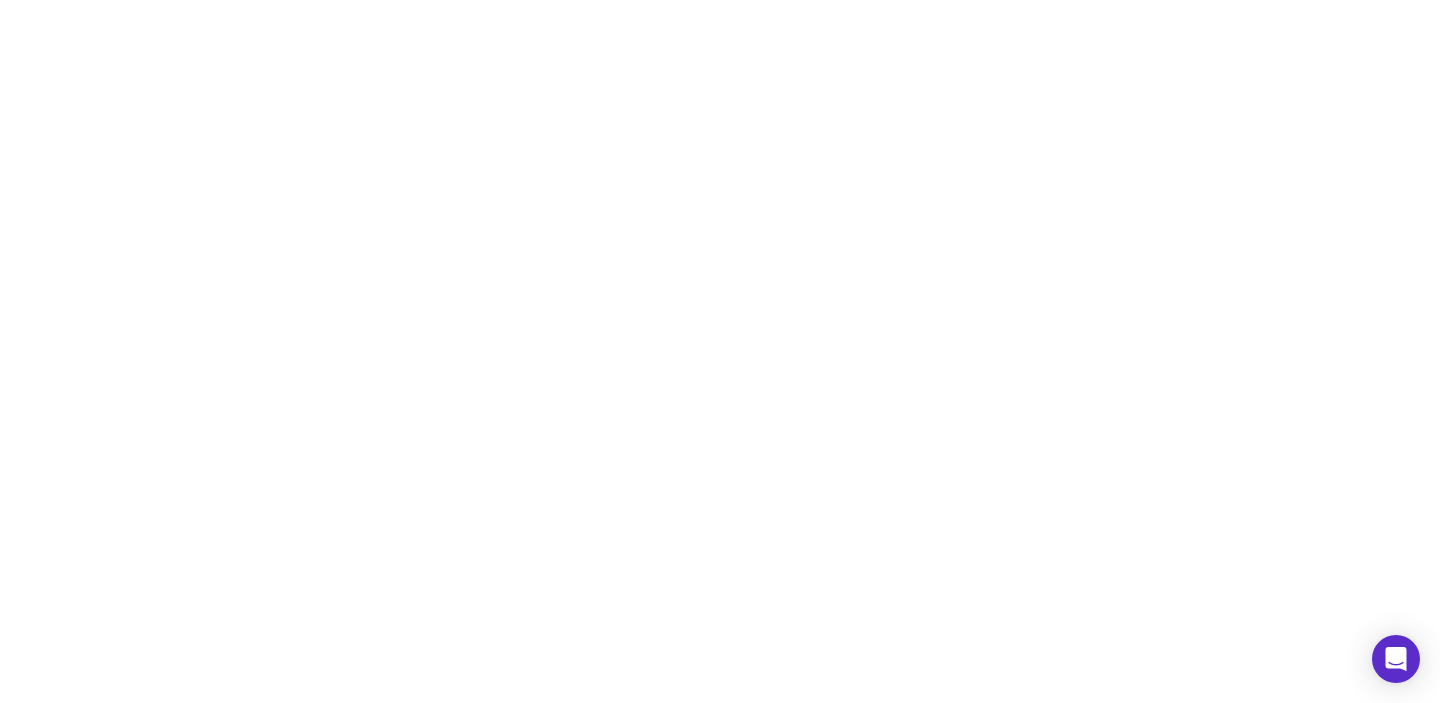 scroll, scrollTop: 0, scrollLeft: 0, axis: both 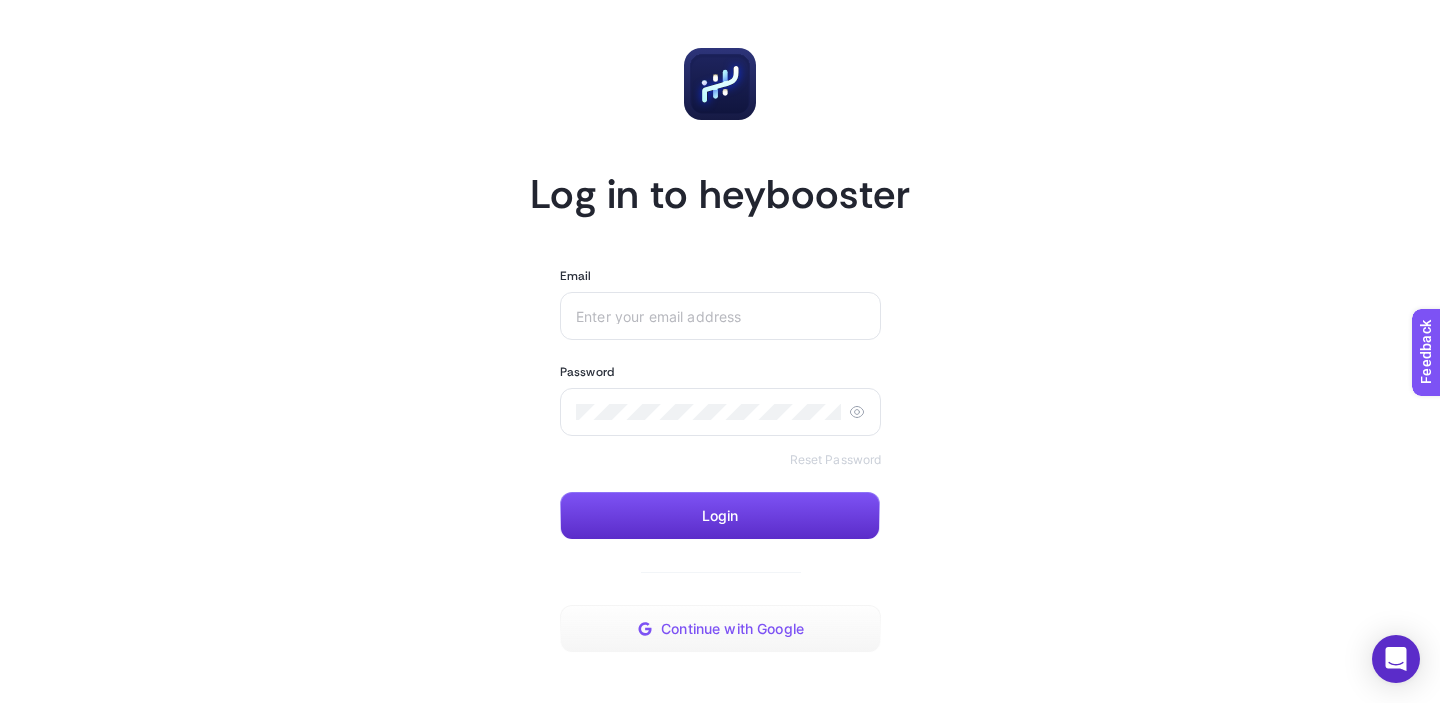 click on "Continue with Google" 